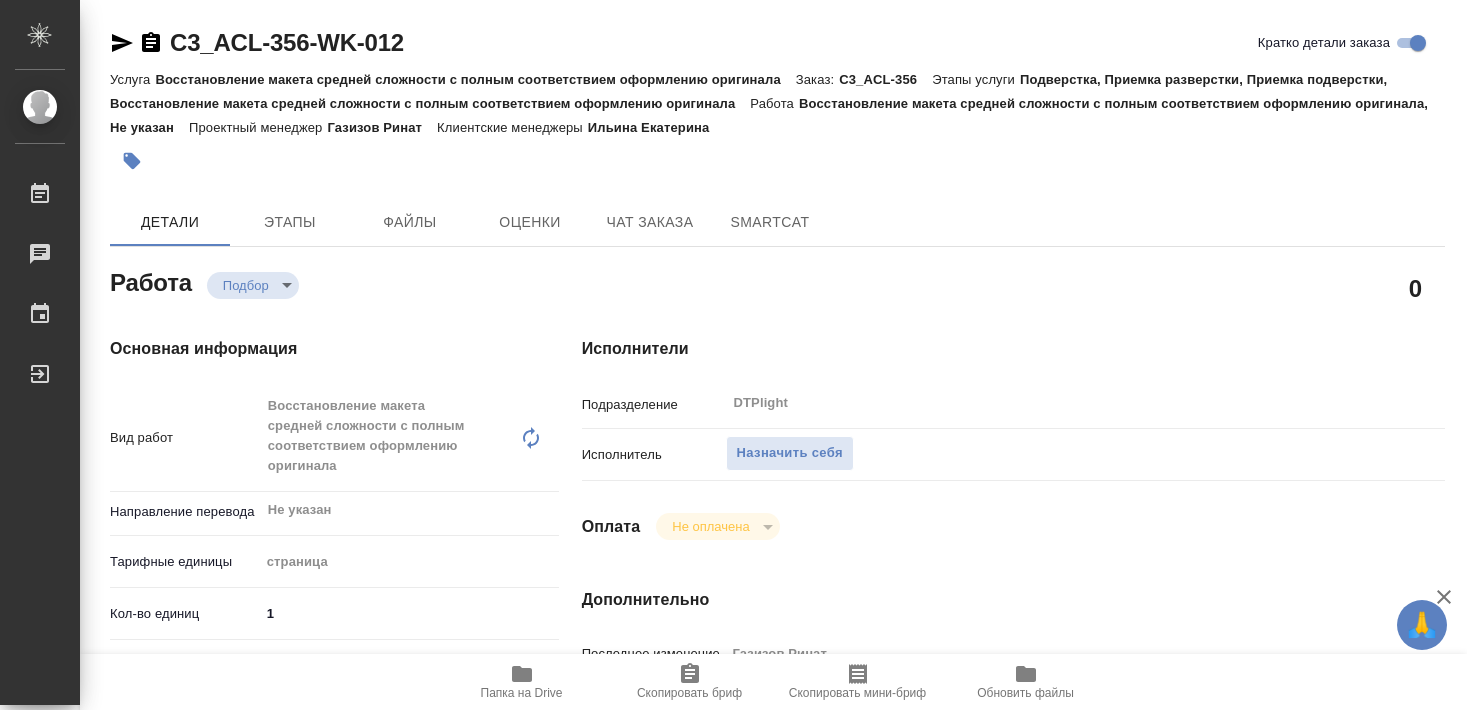 type on "x" 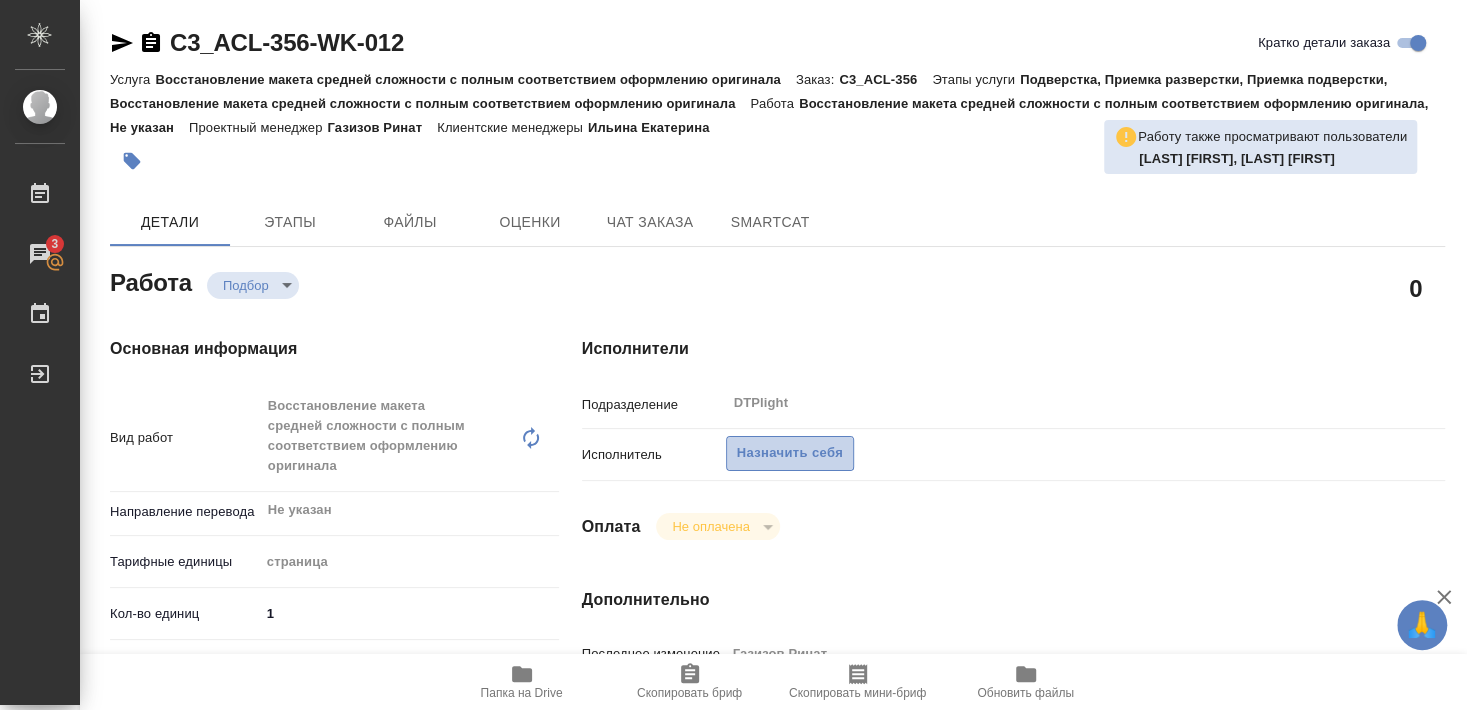 click on "Назначить себя" at bounding box center (790, 453) 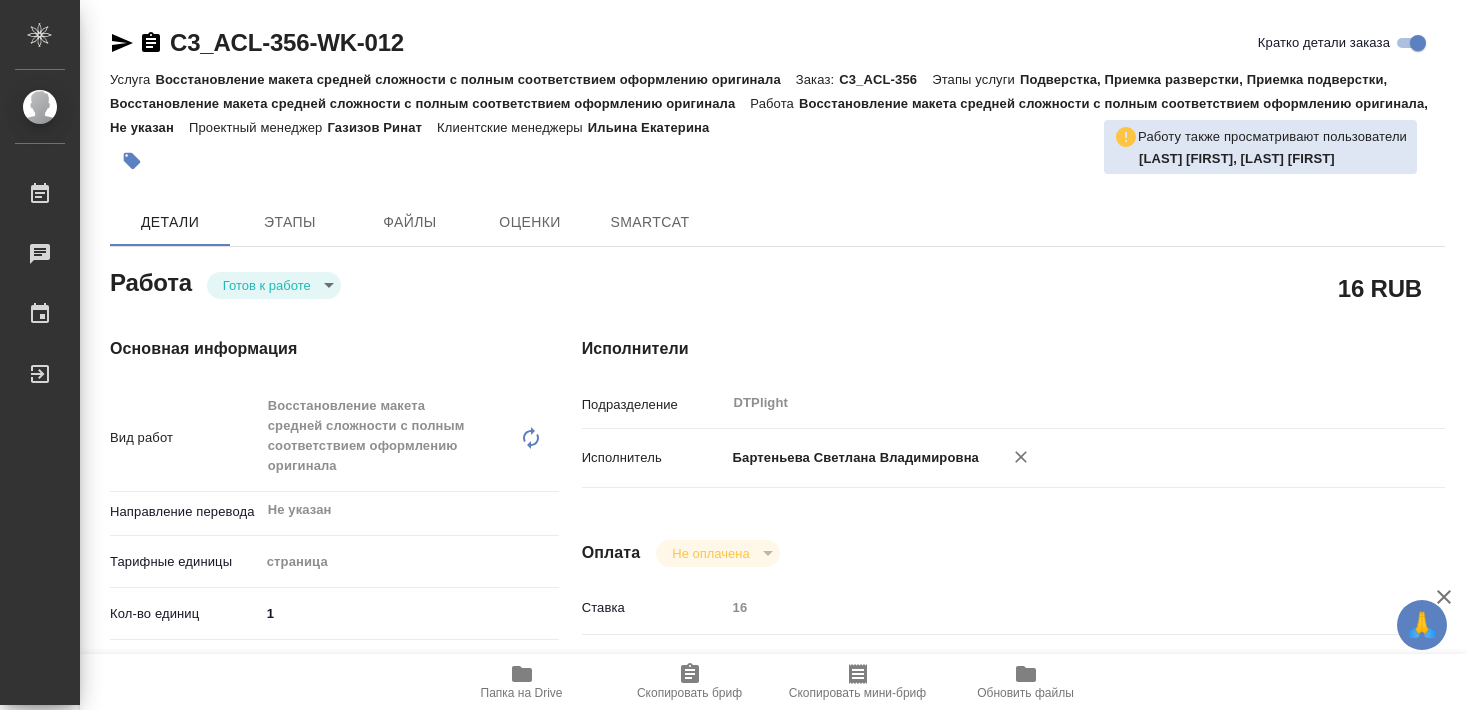 scroll, scrollTop: 0, scrollLeft: 0, axis: both 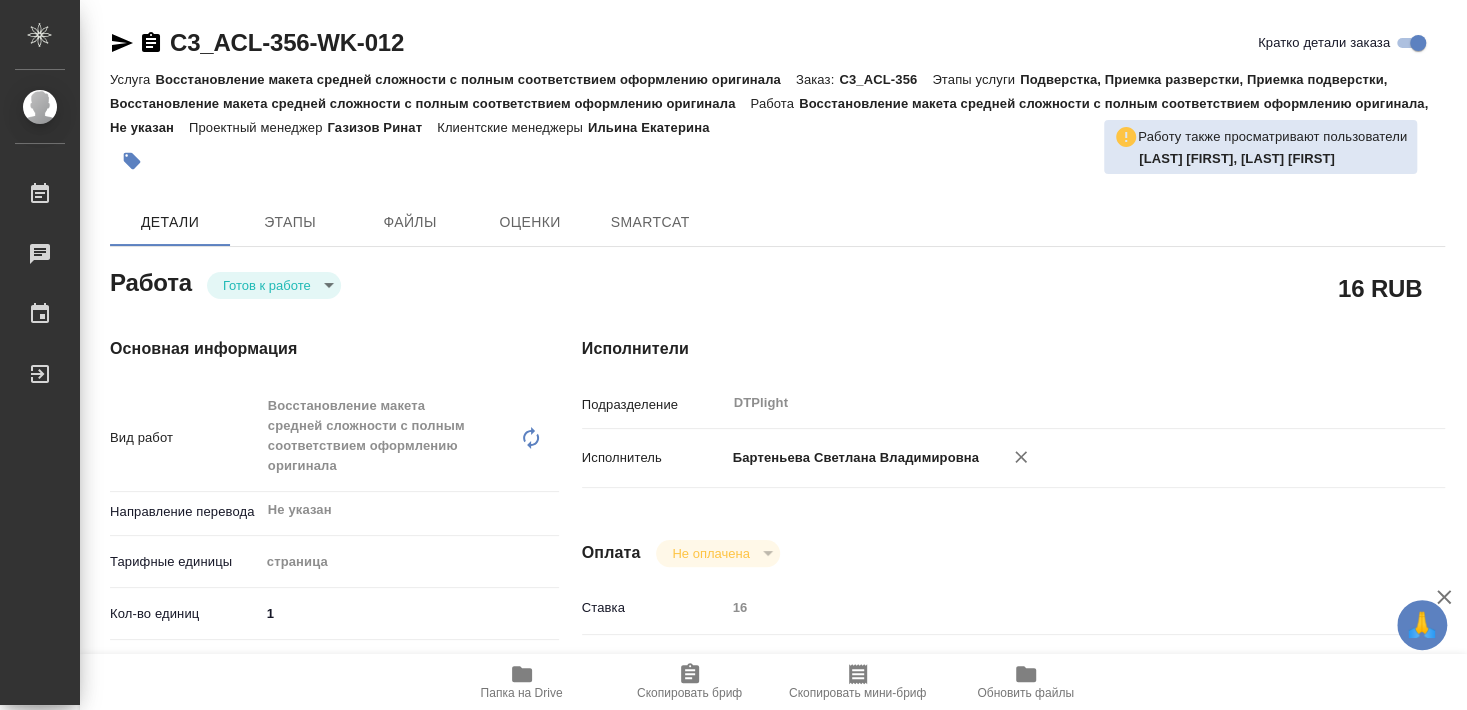 type on "x" 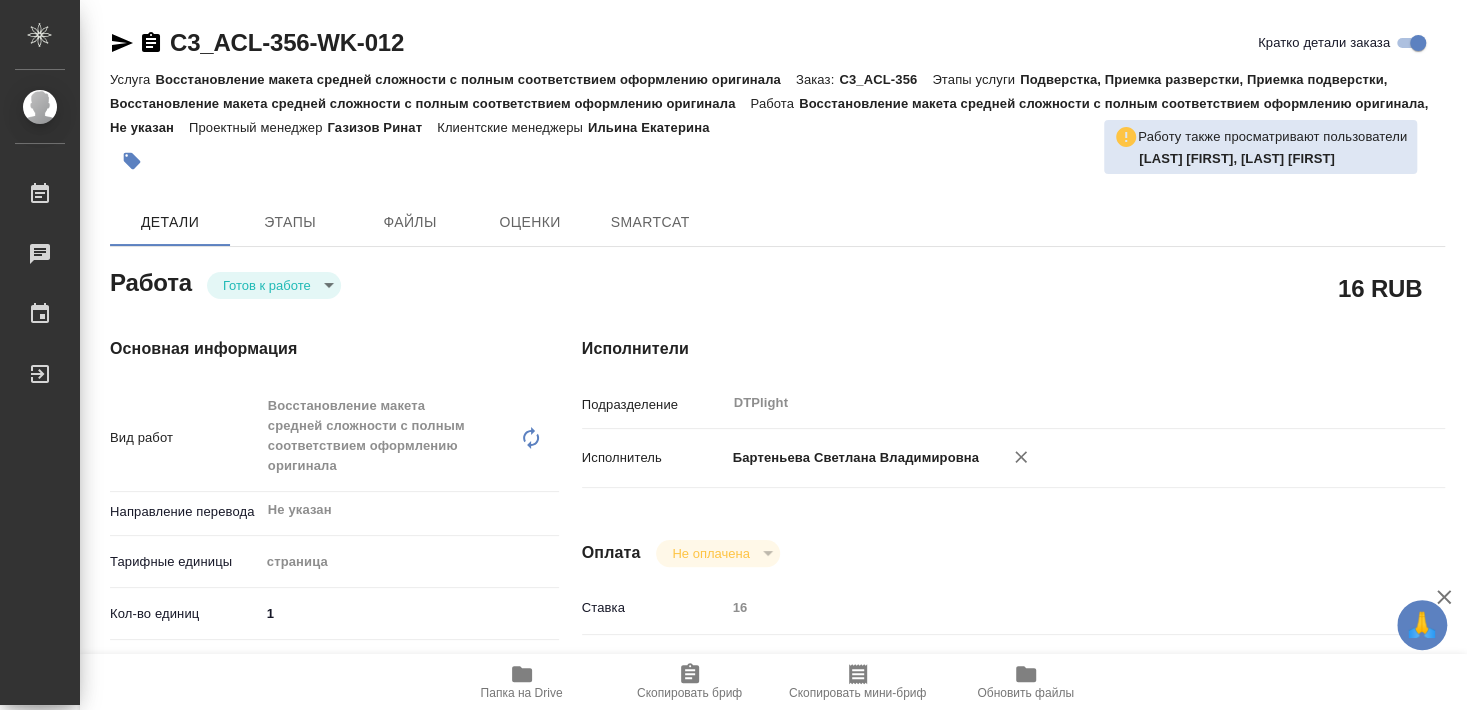 type on "x" 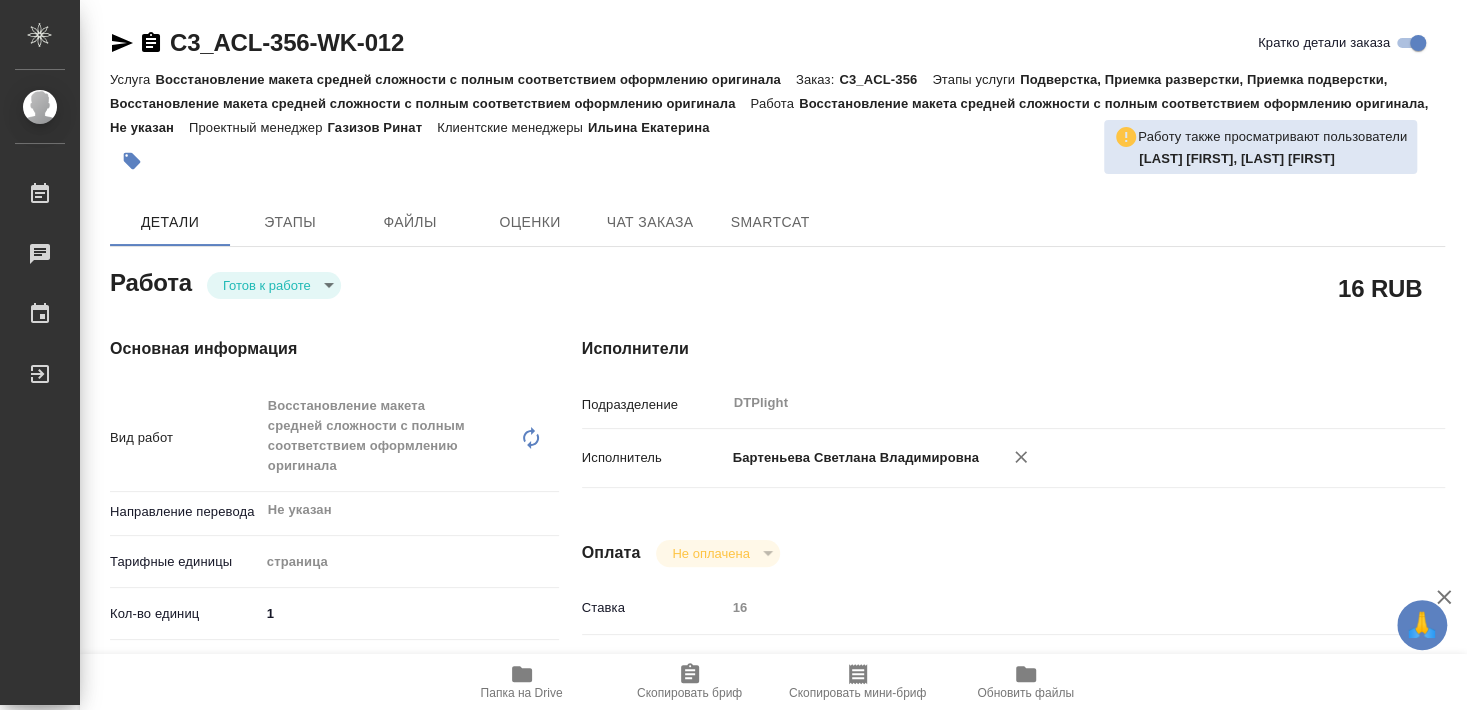 type on "x" 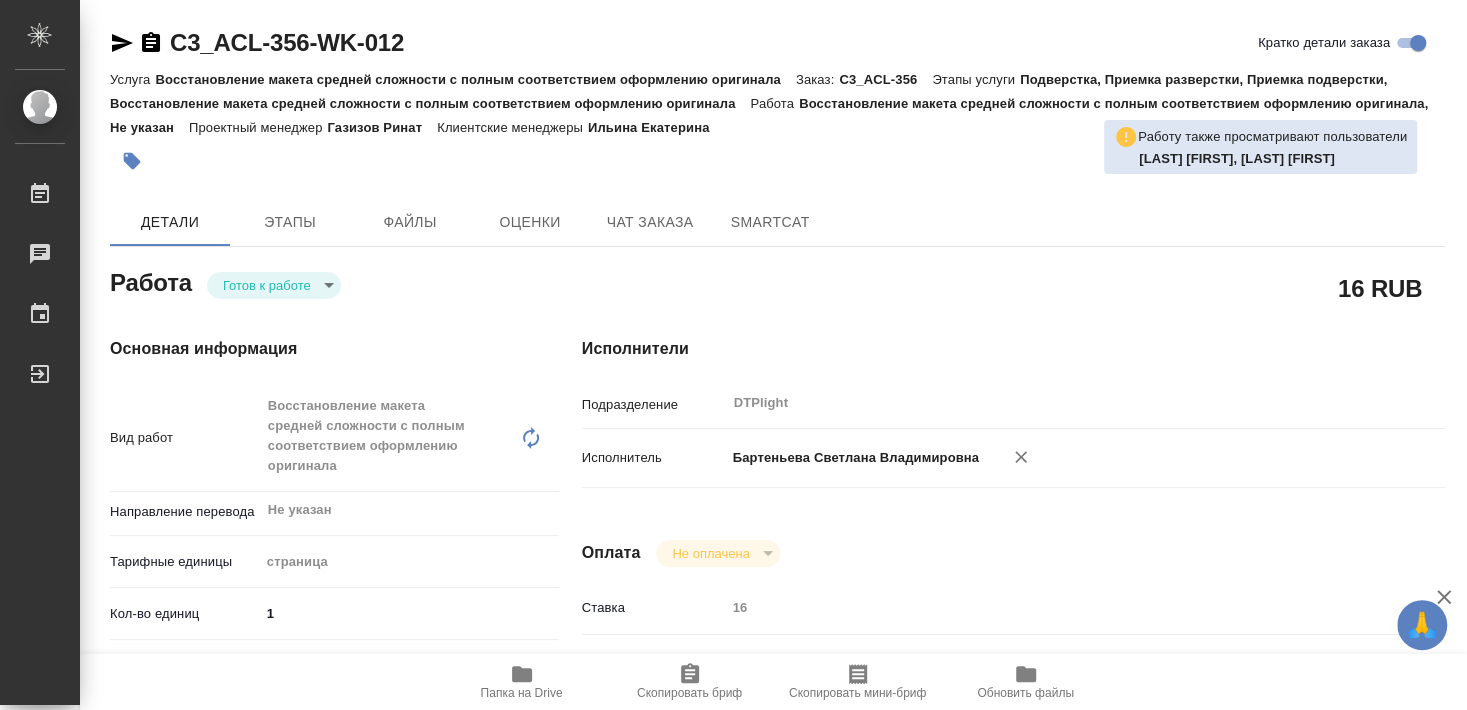 type on "x" 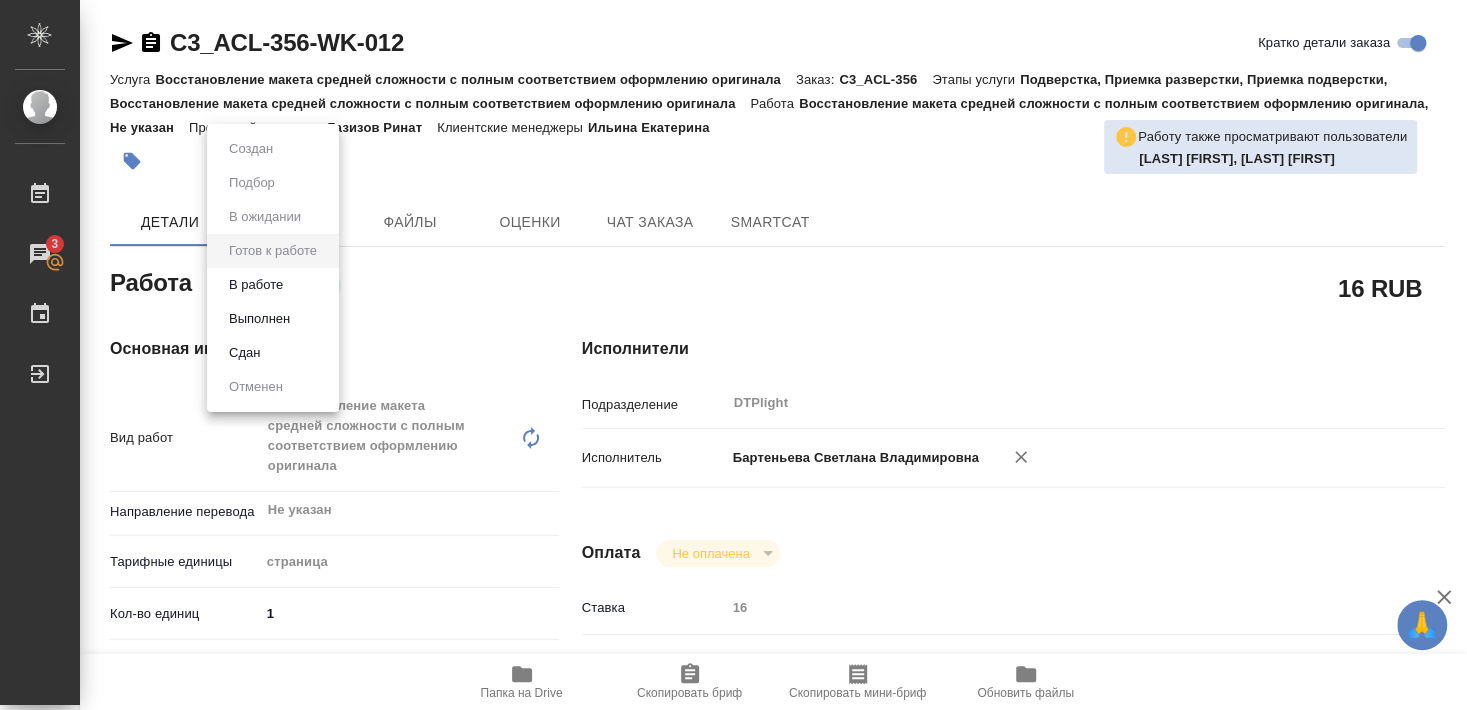 click on "В работе" at bounding box center (273, 285) 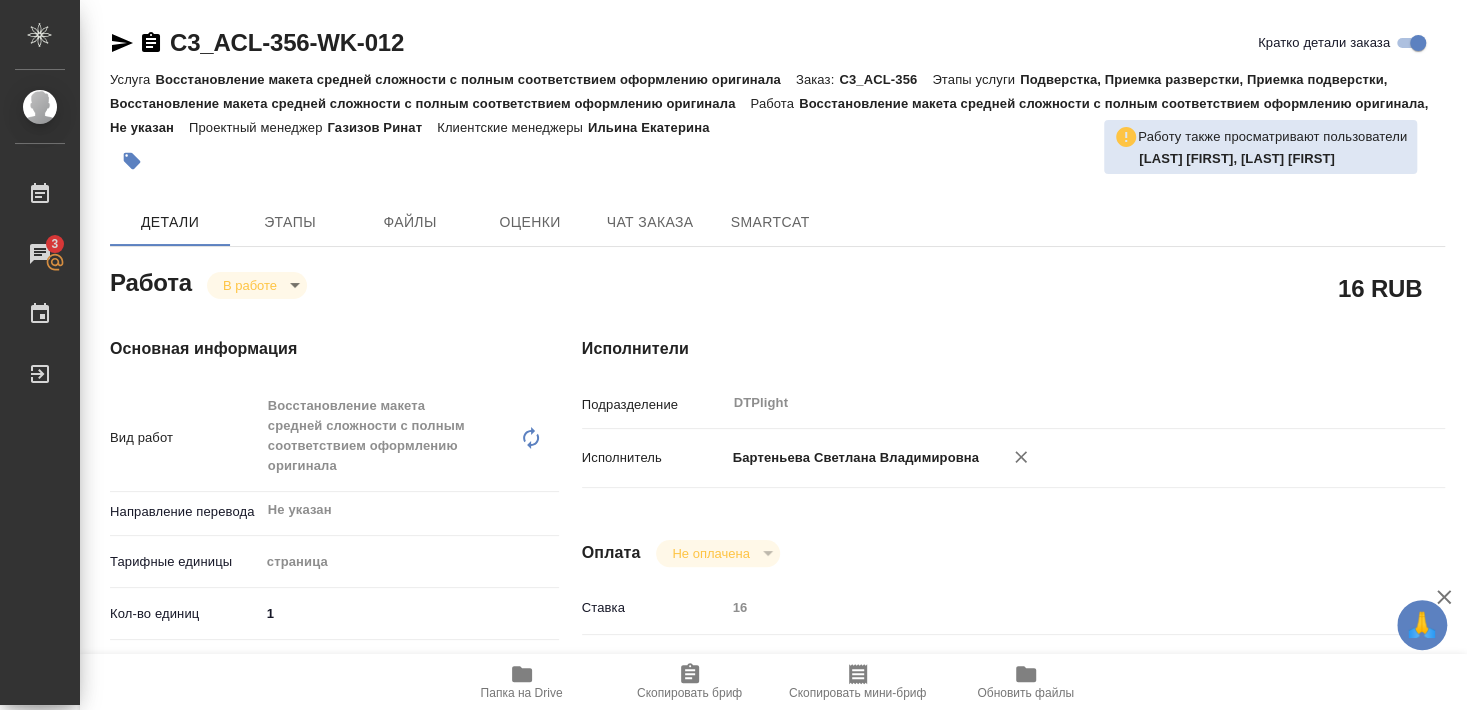 type on "x" 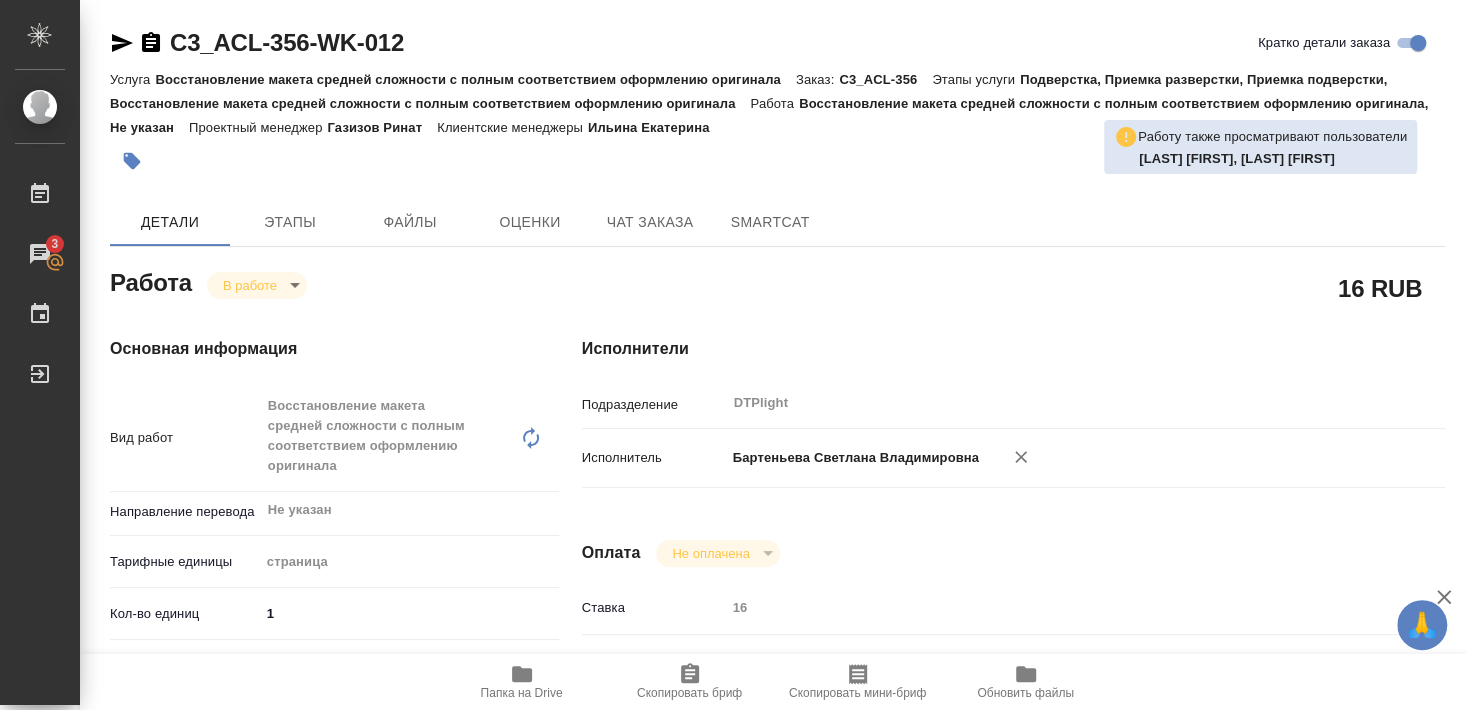 type on "x" 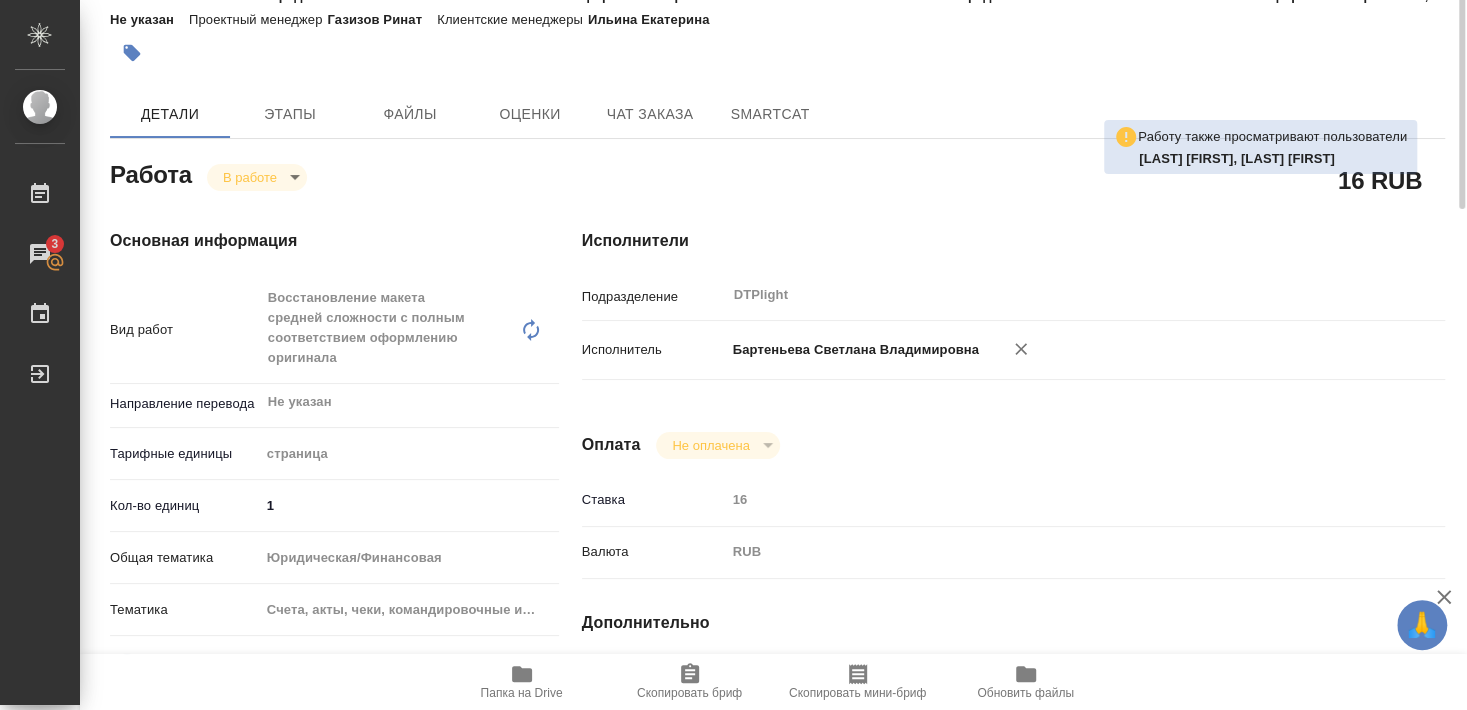 scroll, scrollTop: 0, scrollLeft: 0, axis: both 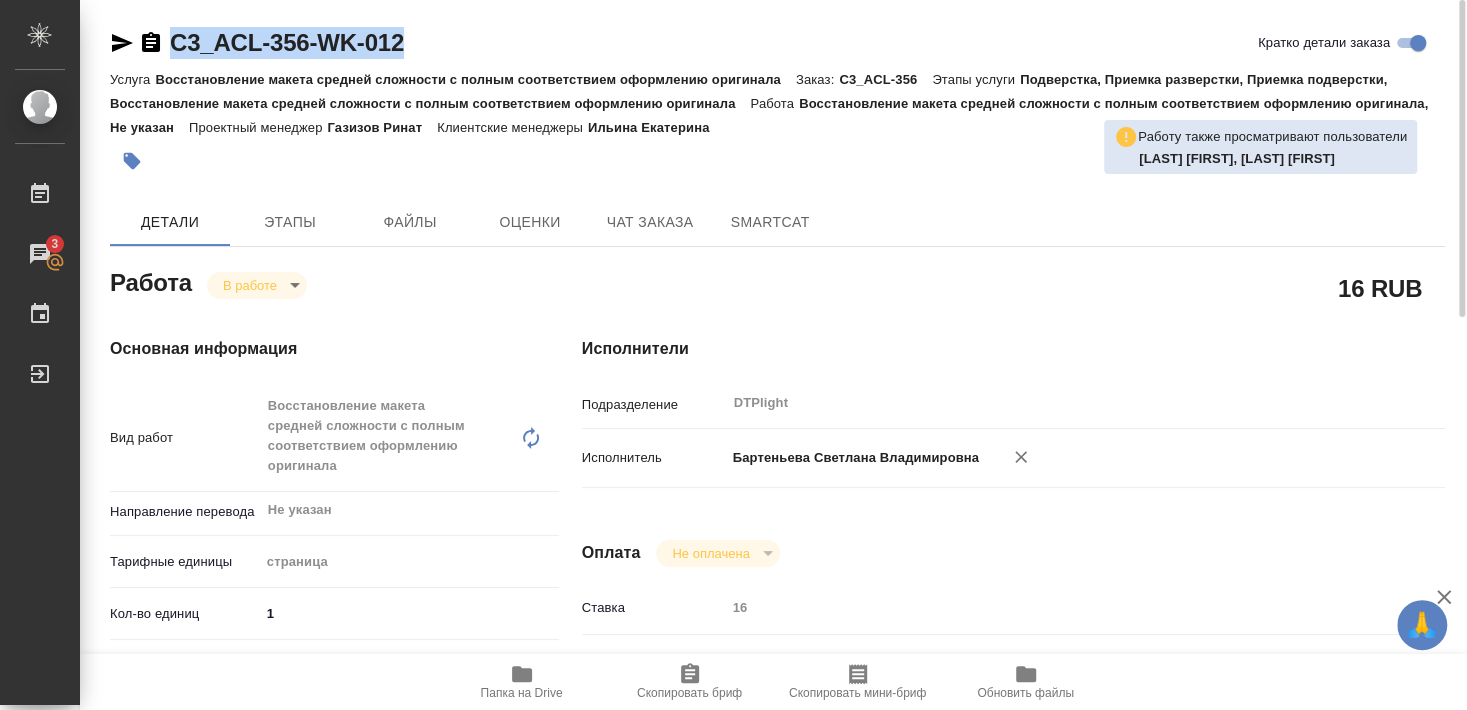drag, startPoint x: 169, startPoint y: 61, endPoint x: 435, endPoint y: 43, distance: 266.60834 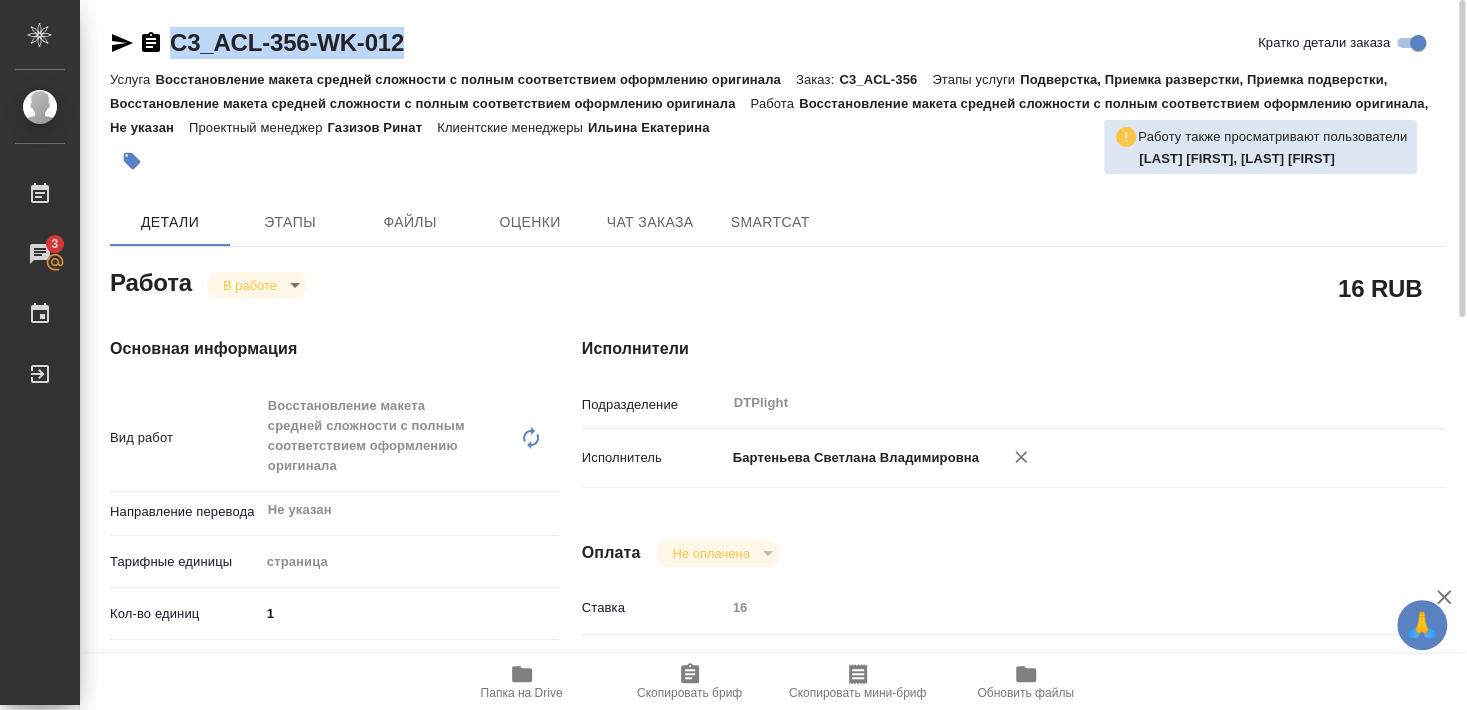 type on "x" 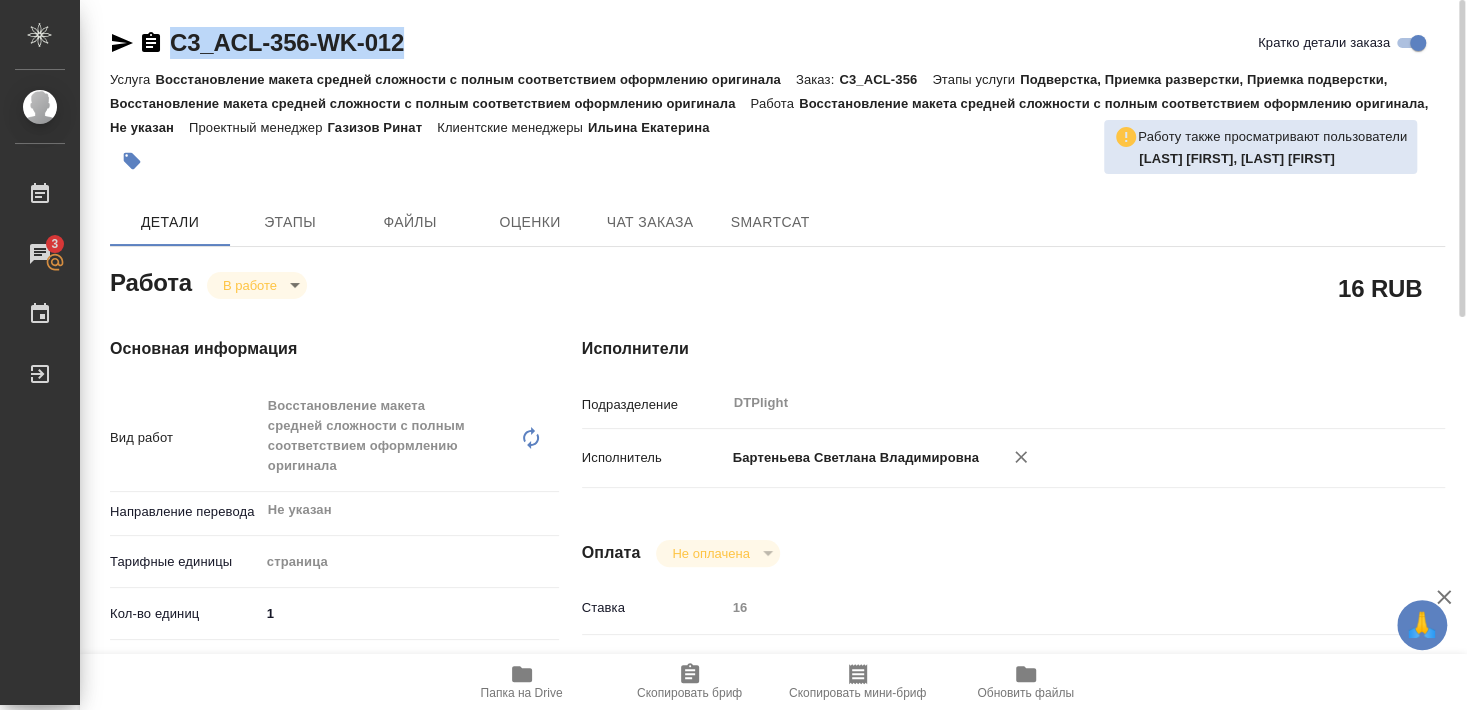 type on "x" 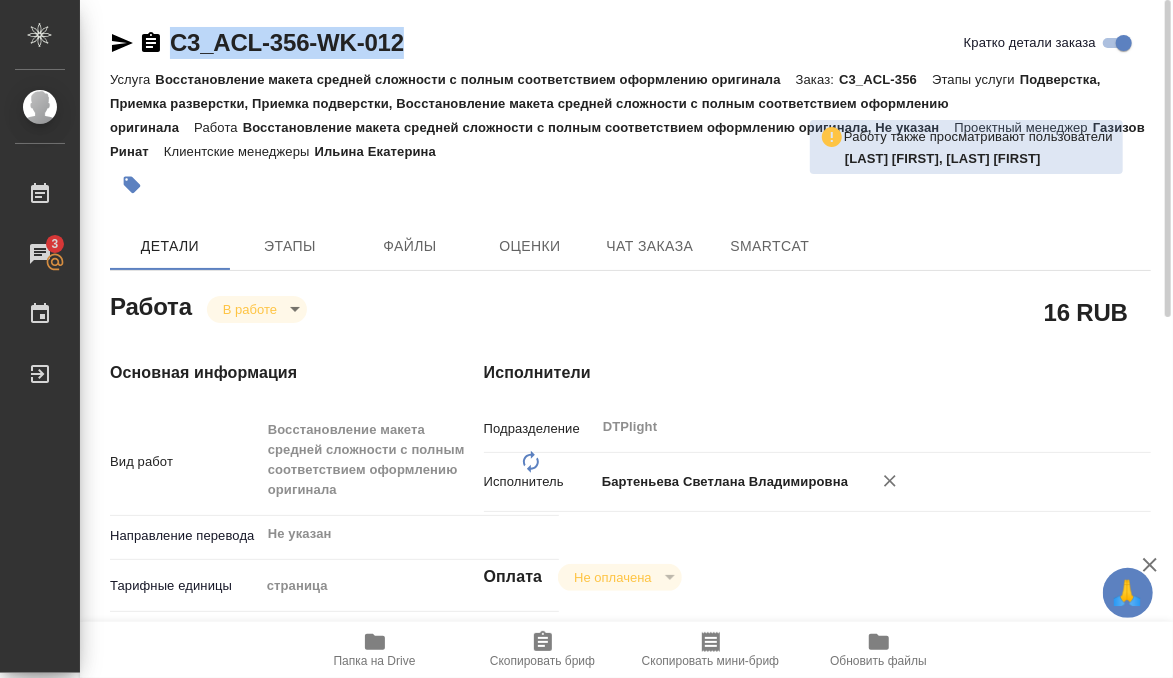 type on "x" 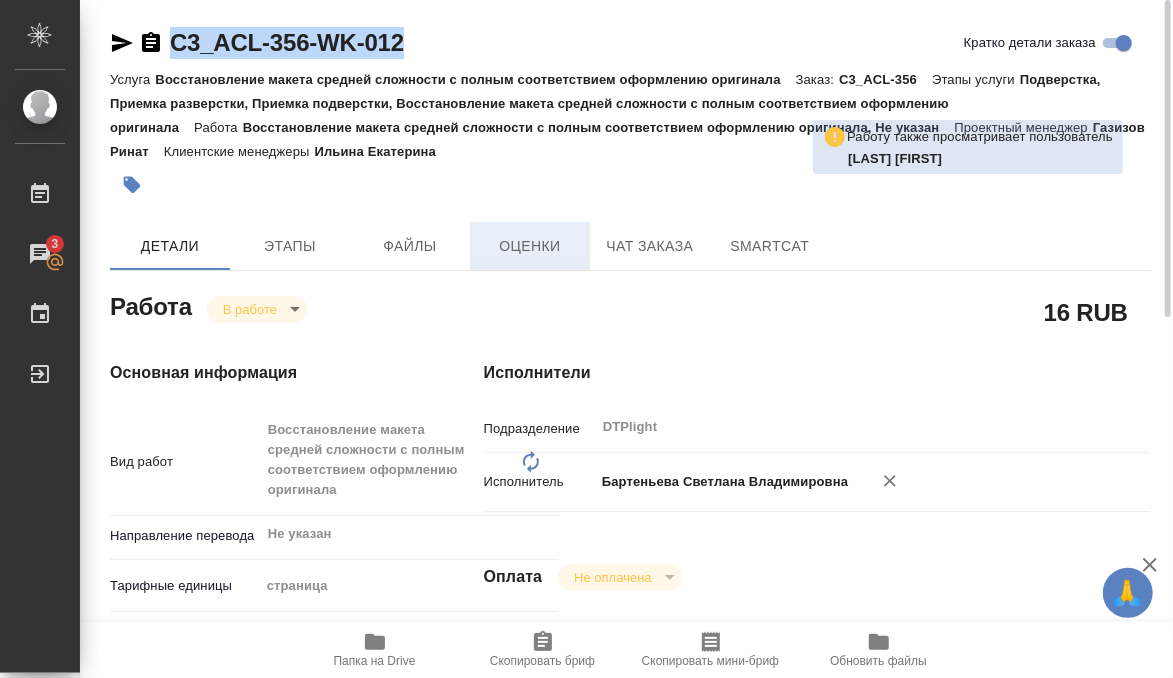 type on "x" 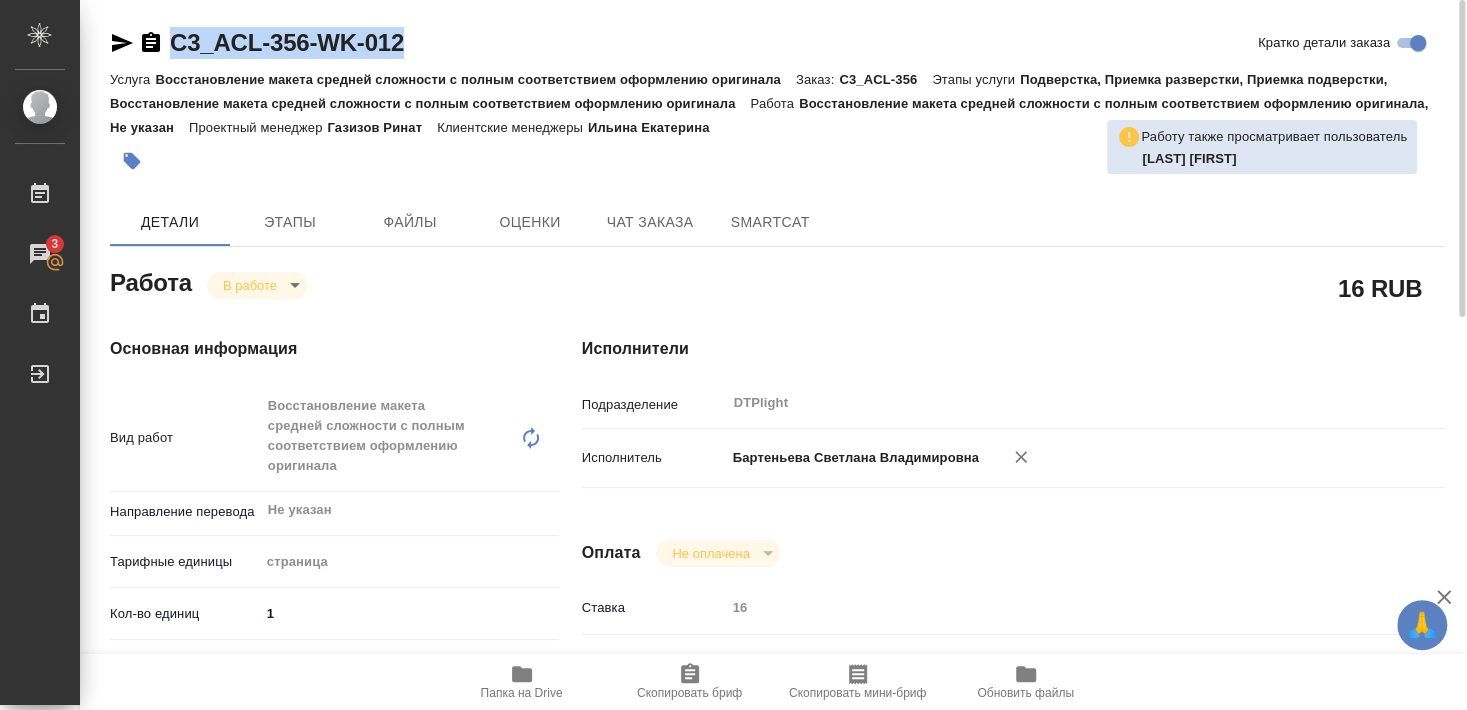 type on "x" 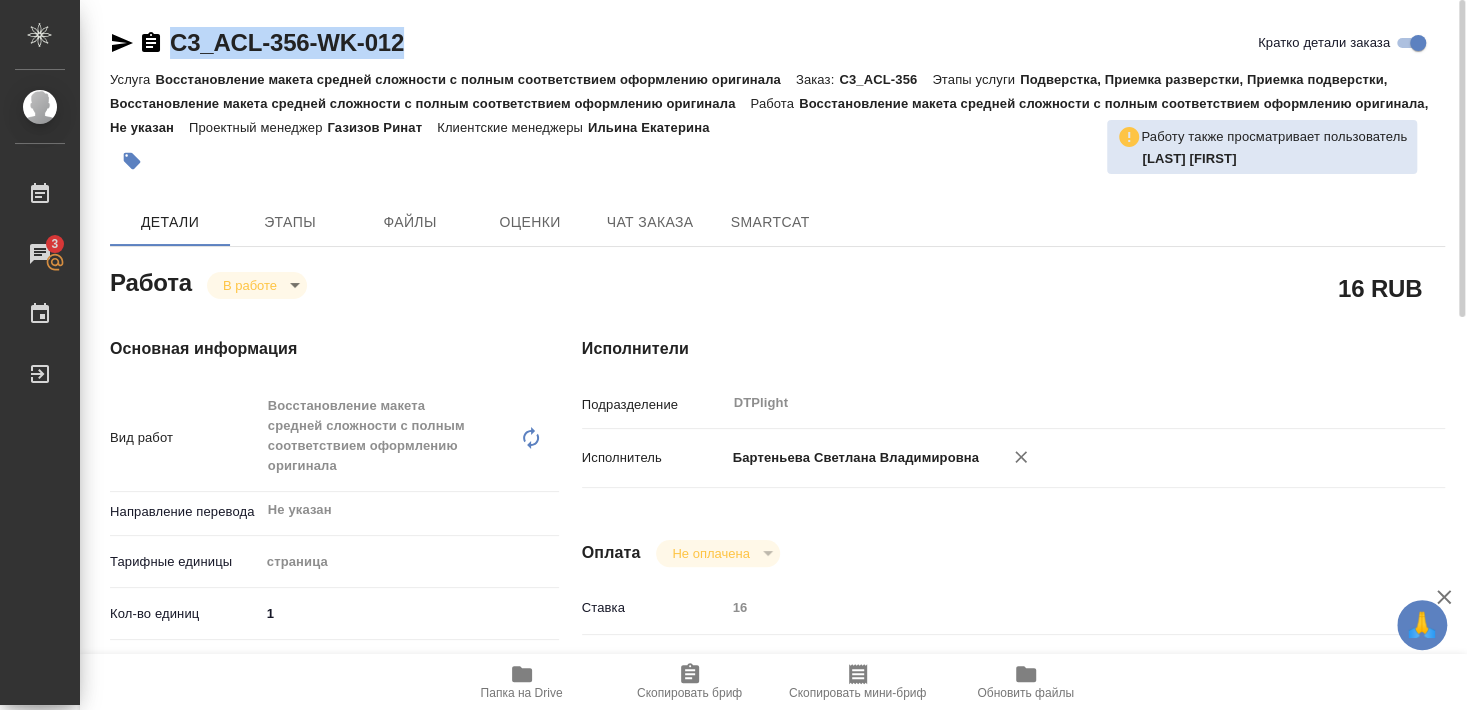 type on "x" 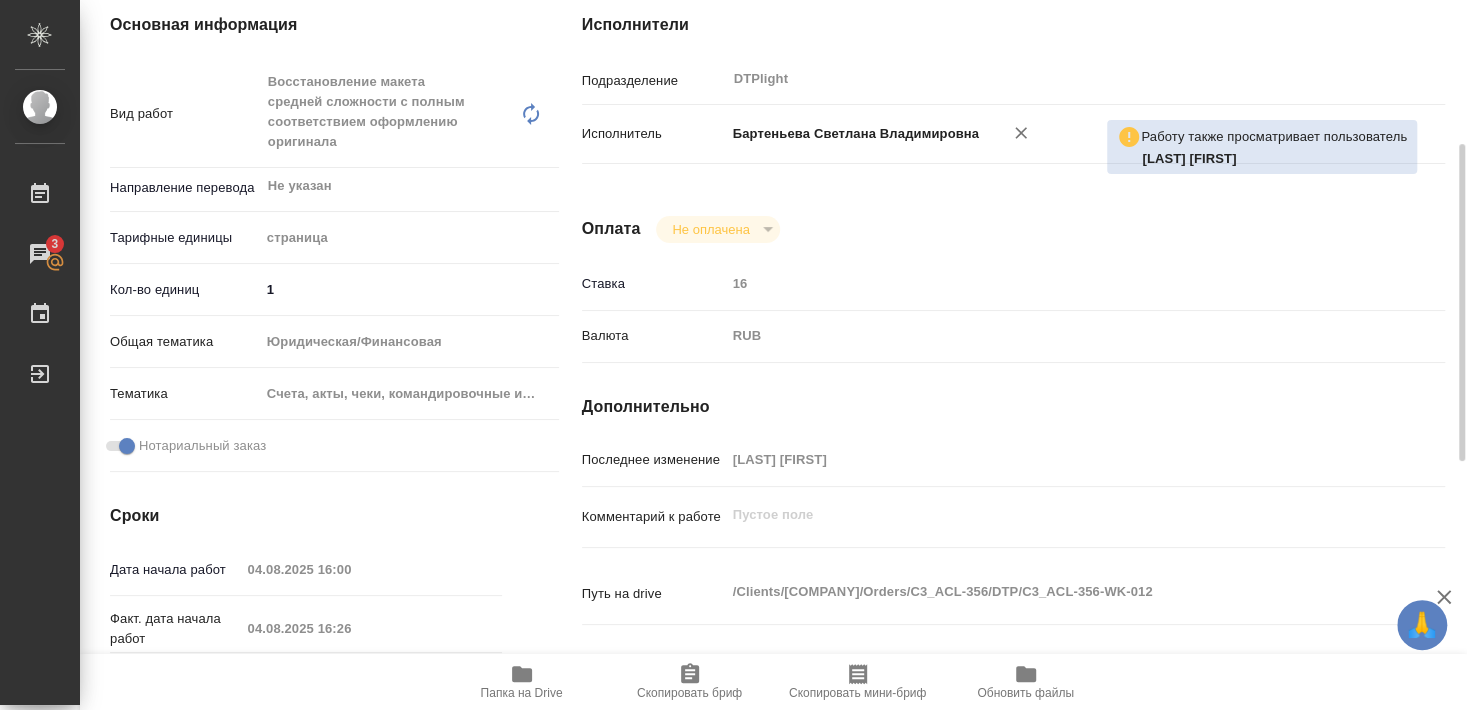 scroll, scrollTop: 540, scrollLeft: 0, axis: vertical 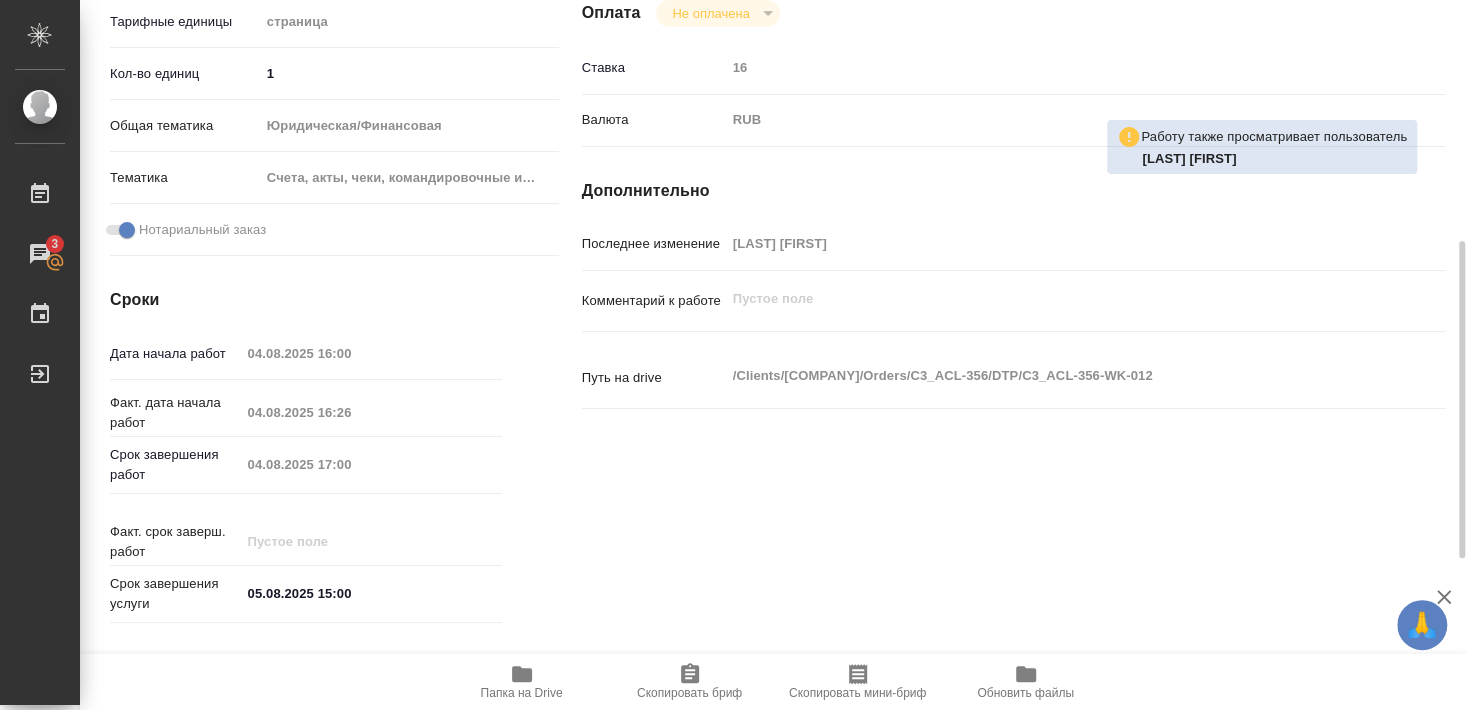 click on "Папка на Drive" at bounding box center (522, 693) 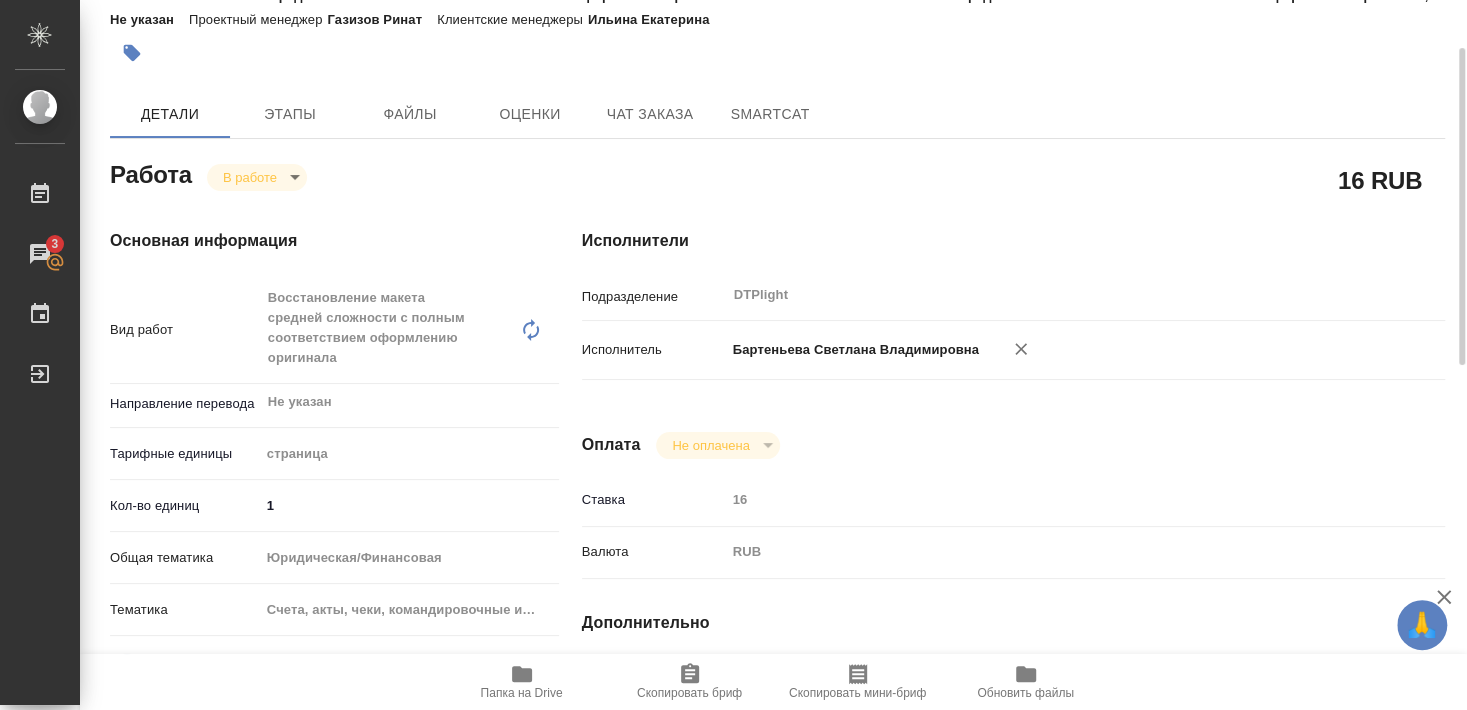 scroll, scrollTop: 216, scrollLeft: 0, axis: vertical 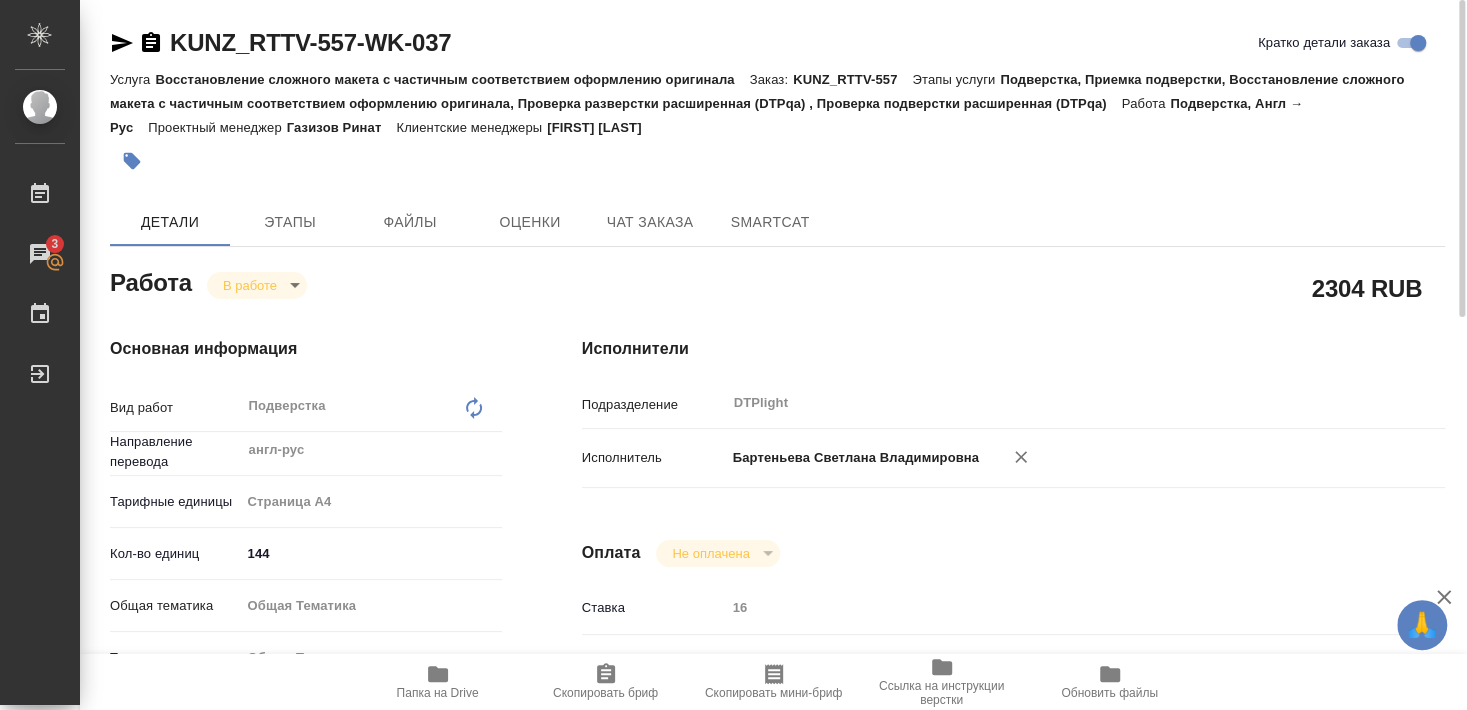 click on "🙏 .cls-1
fill:#fff;
AWATERA Smyslova Svetlana Работы 3 Чаты График Выйти KUNZ_RTTV-557-WK-037 Кратко детали заказа Услуга Восстановление сложного макета с частичным соответствием оформлению оригинала Заказ: KUNZ_RTTV-557 Этапы услуги Подверстка, Приемка подверстки, Восстановление сложного макета с частичным соответствием оформлению оригинала, Проверка разверстки расширенная (DTPqa) , Проверка подверстки расширенная (DTPqa) Работа Подверстка, Англ → Рус Проектный менеджер Газизов Ринат Клиентские менеджеры Лилия Берщанская Детали Этапы Файлы Оценки Чат заказа SmartCat Работа" at bounding box center [733, 355] 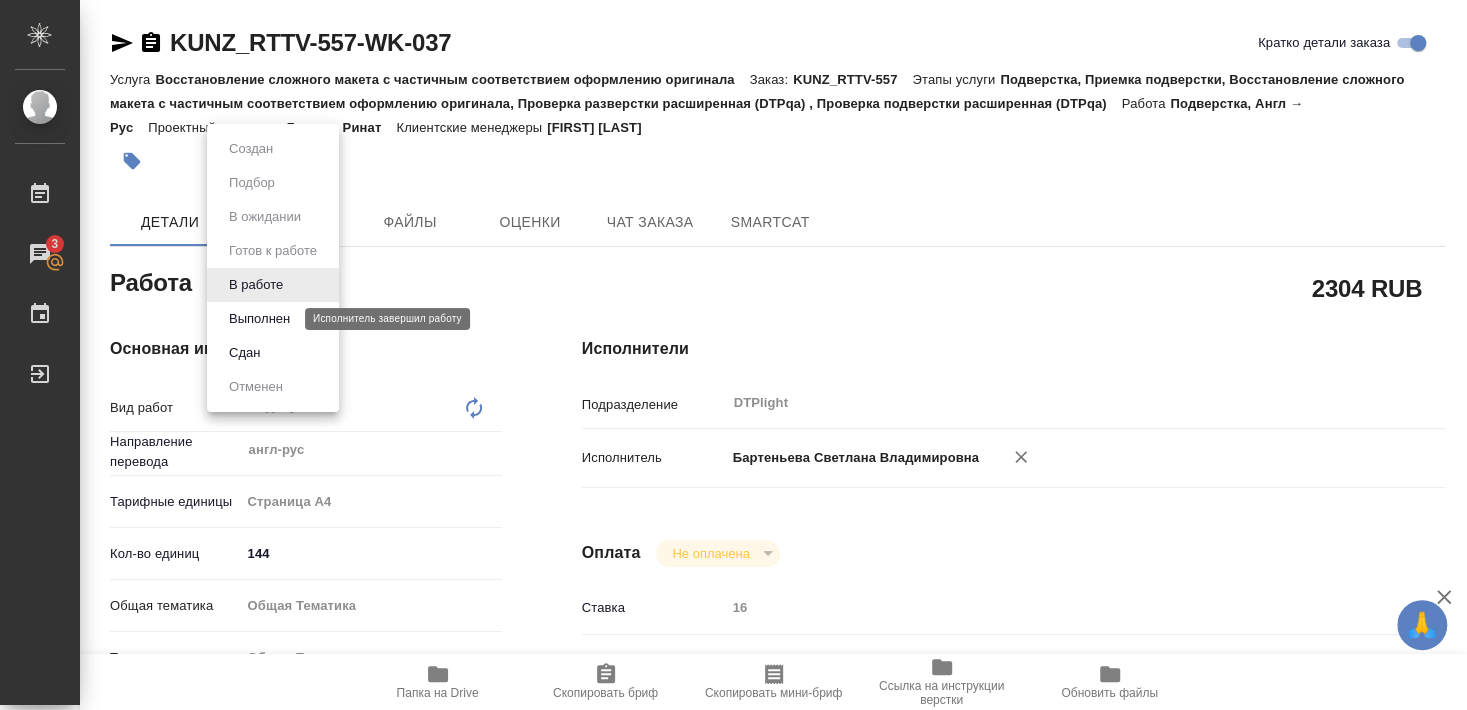 click on "Выполнен" at bounding box center [259, 319] 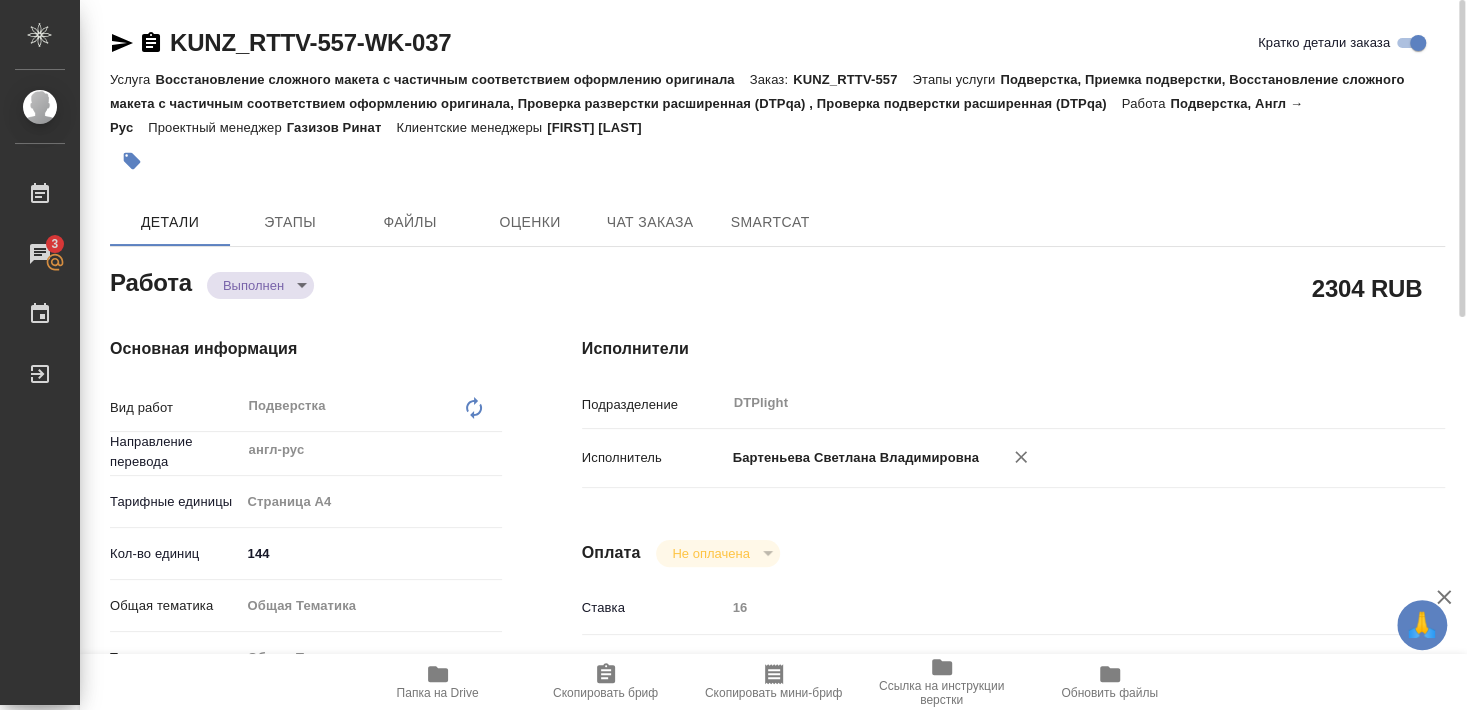 type on "x" 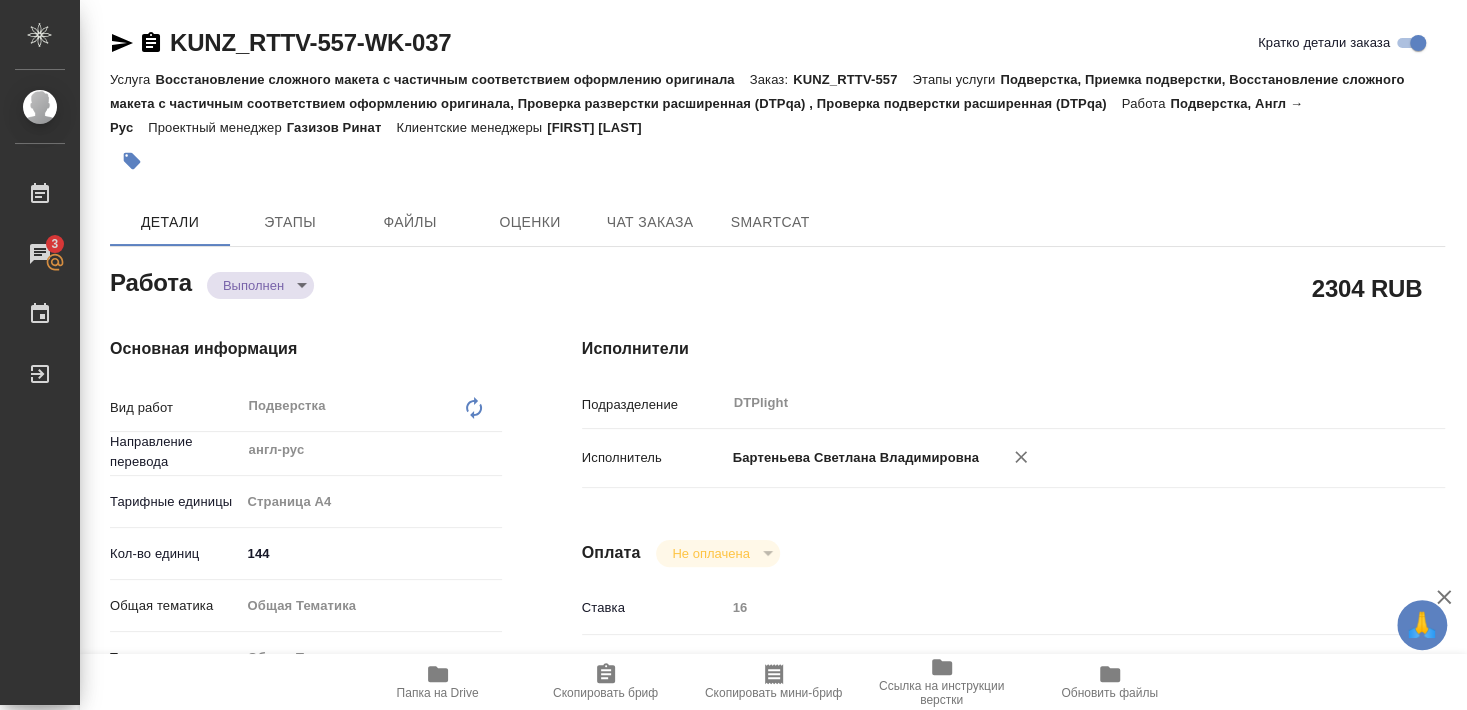 type on "x" 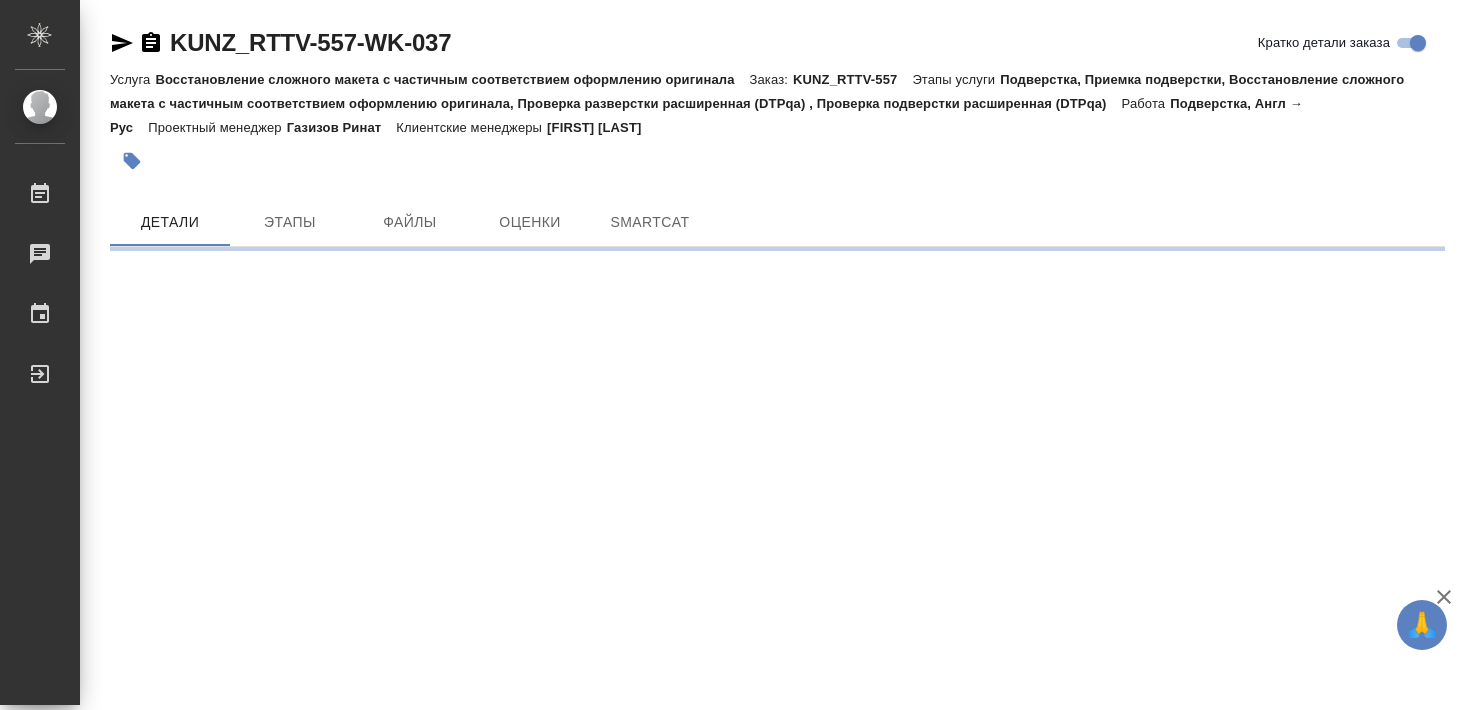 scroll, scrollTop: 0, scrollLeft: 0, axis: both 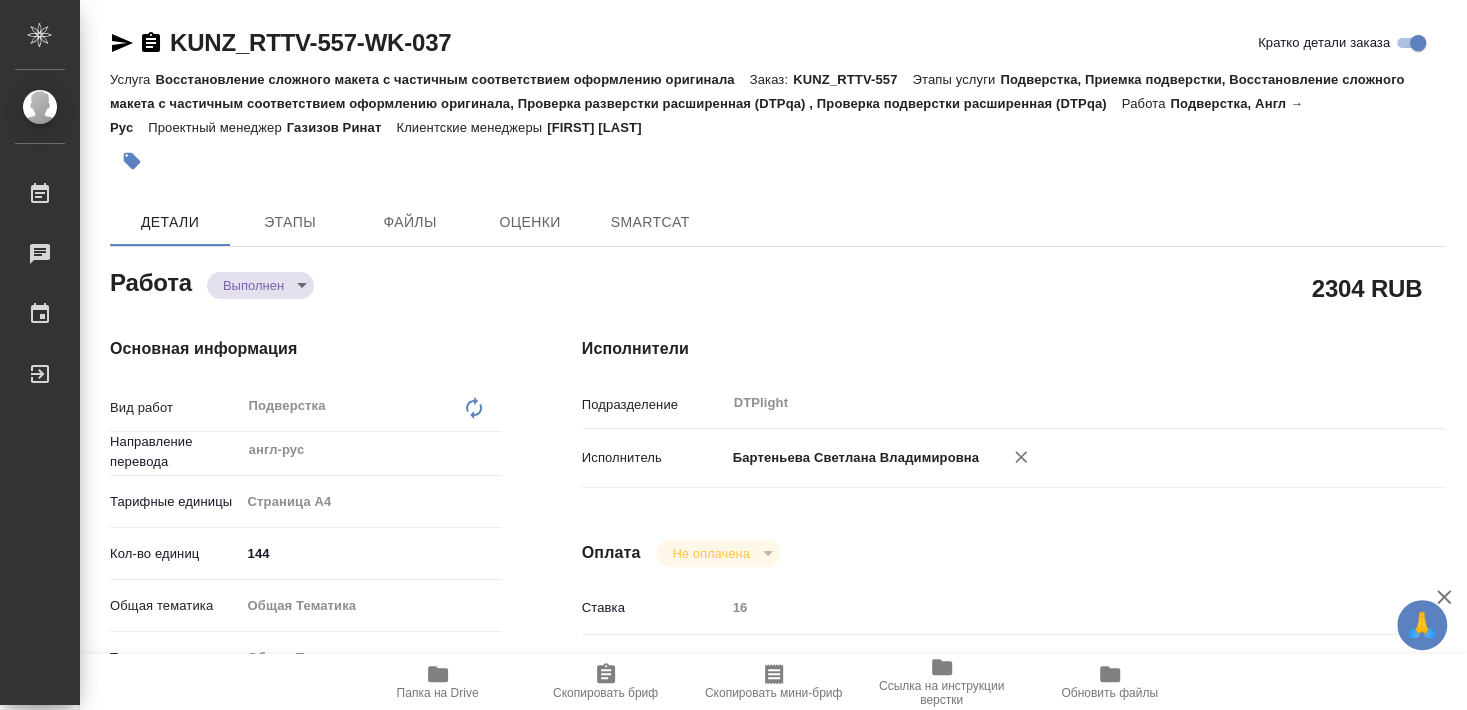type on "x" 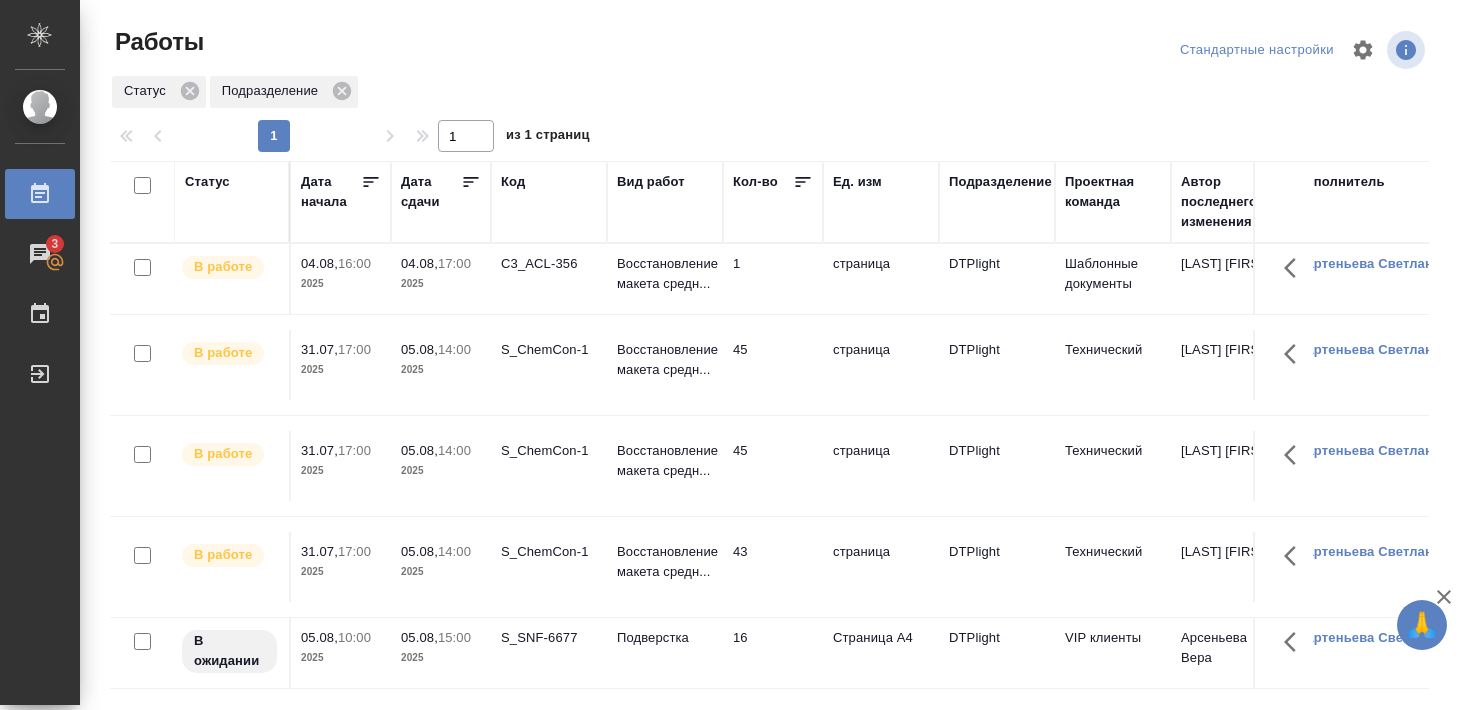 scroll, scrollTop: 0, scrollLeft: 0, axis: both 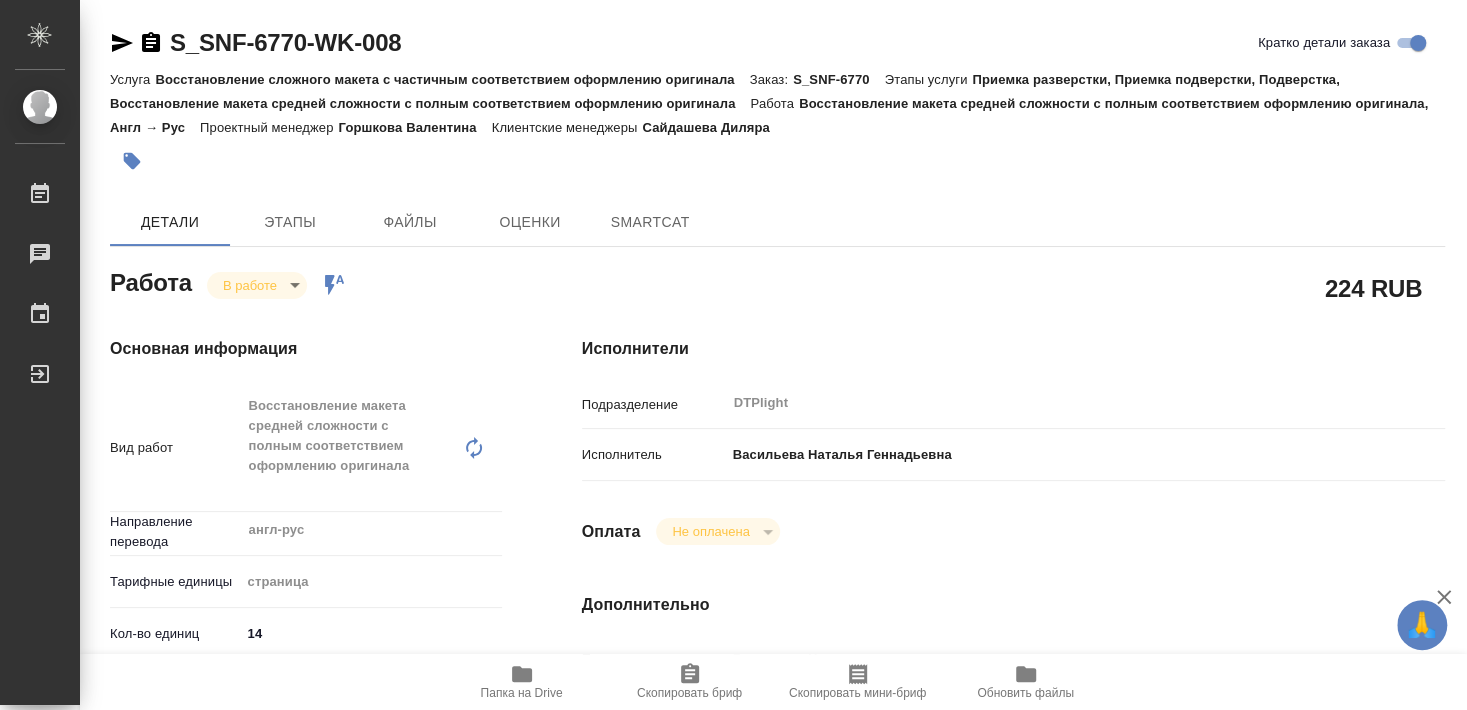 type on "x" 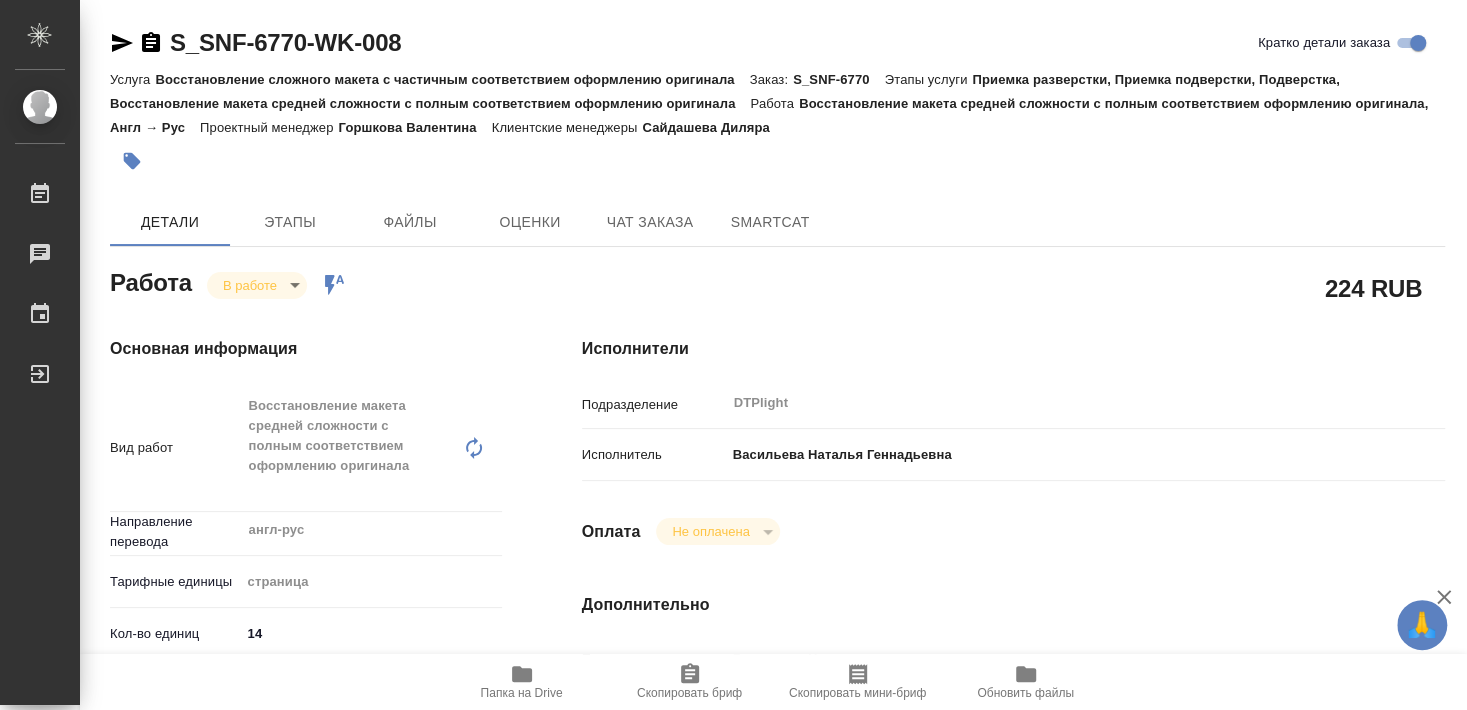 type on "x" 